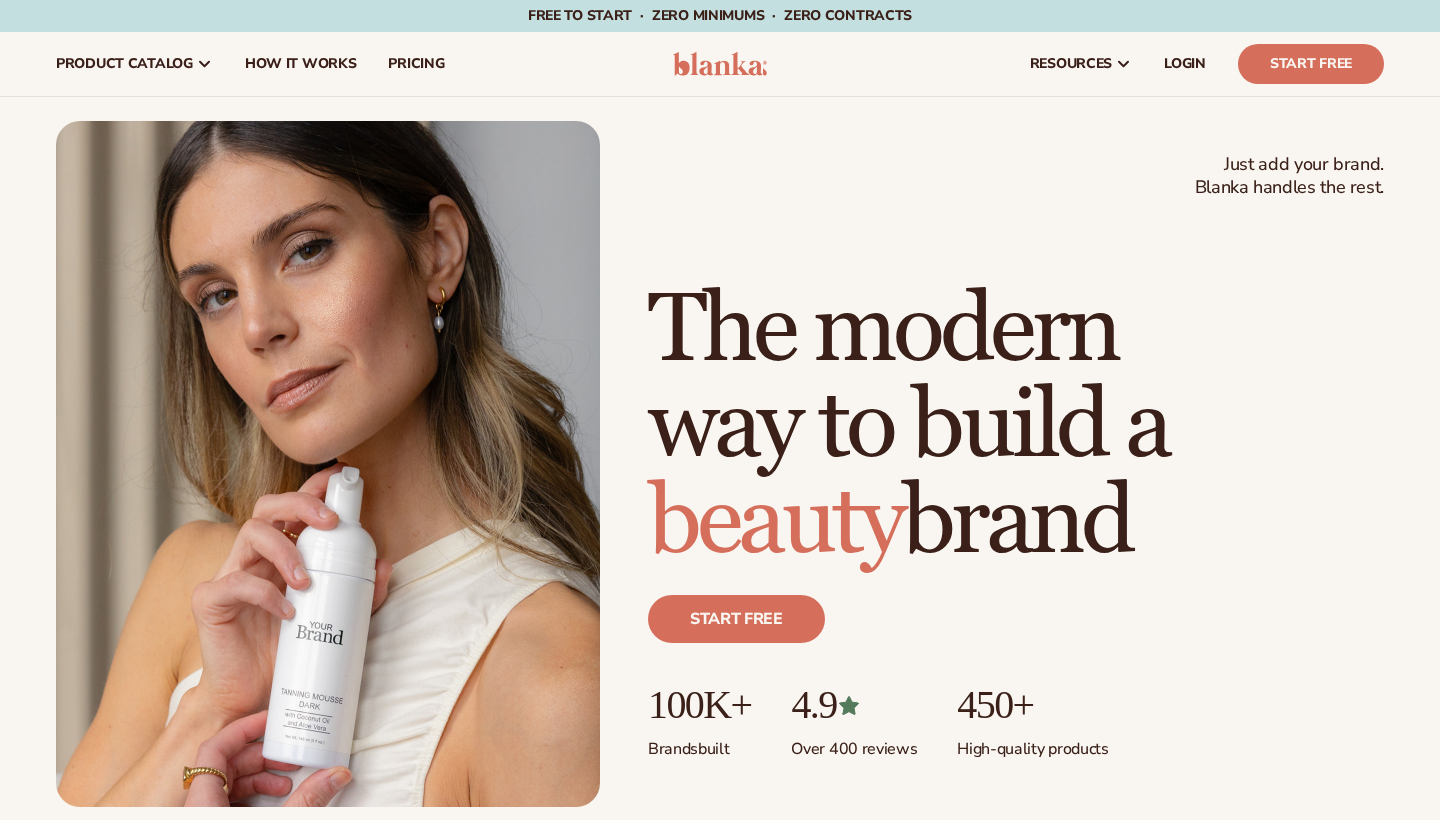 scroll, scrollTop: 0, scrollLeft: 0, axis: both 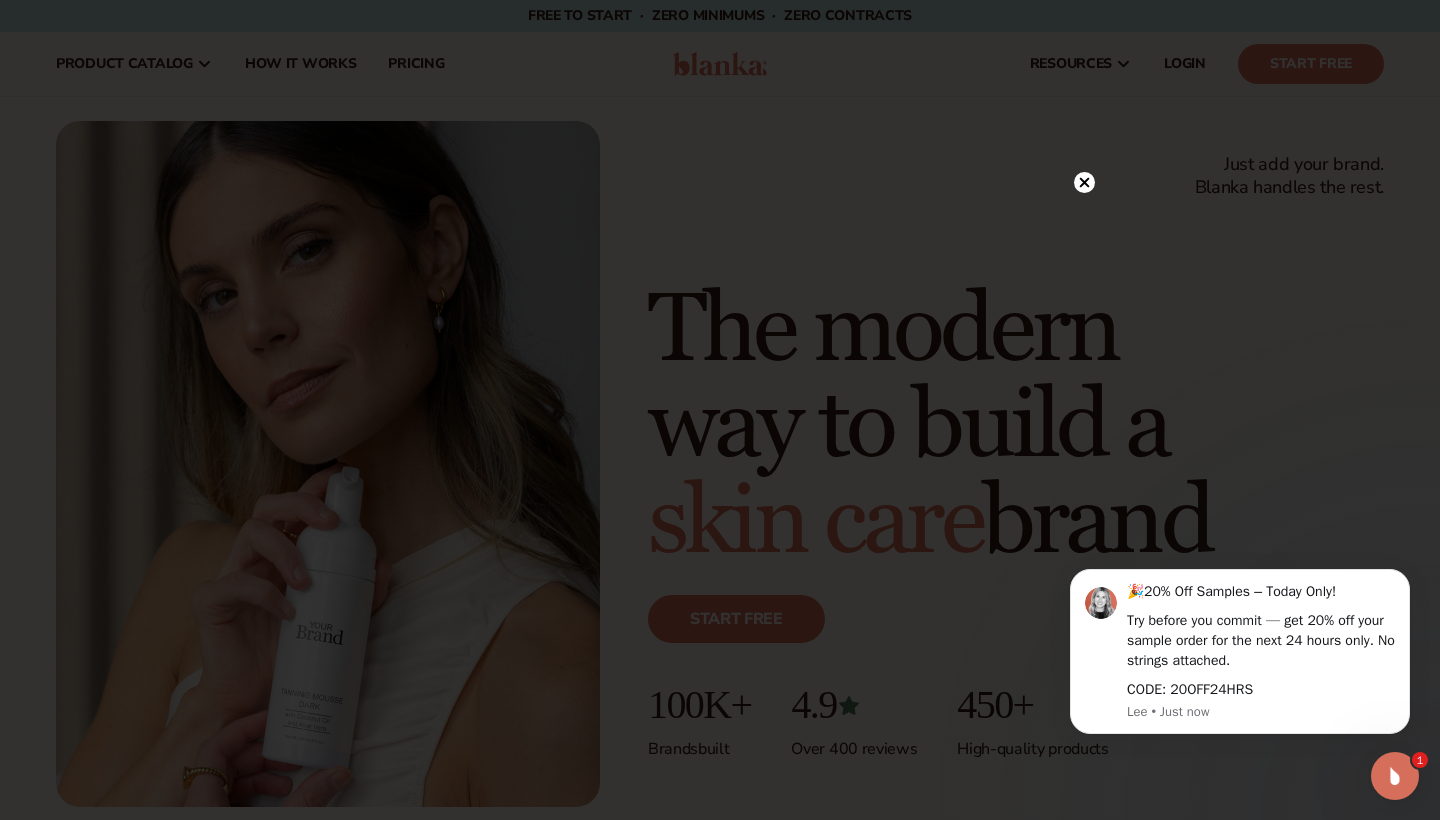 click 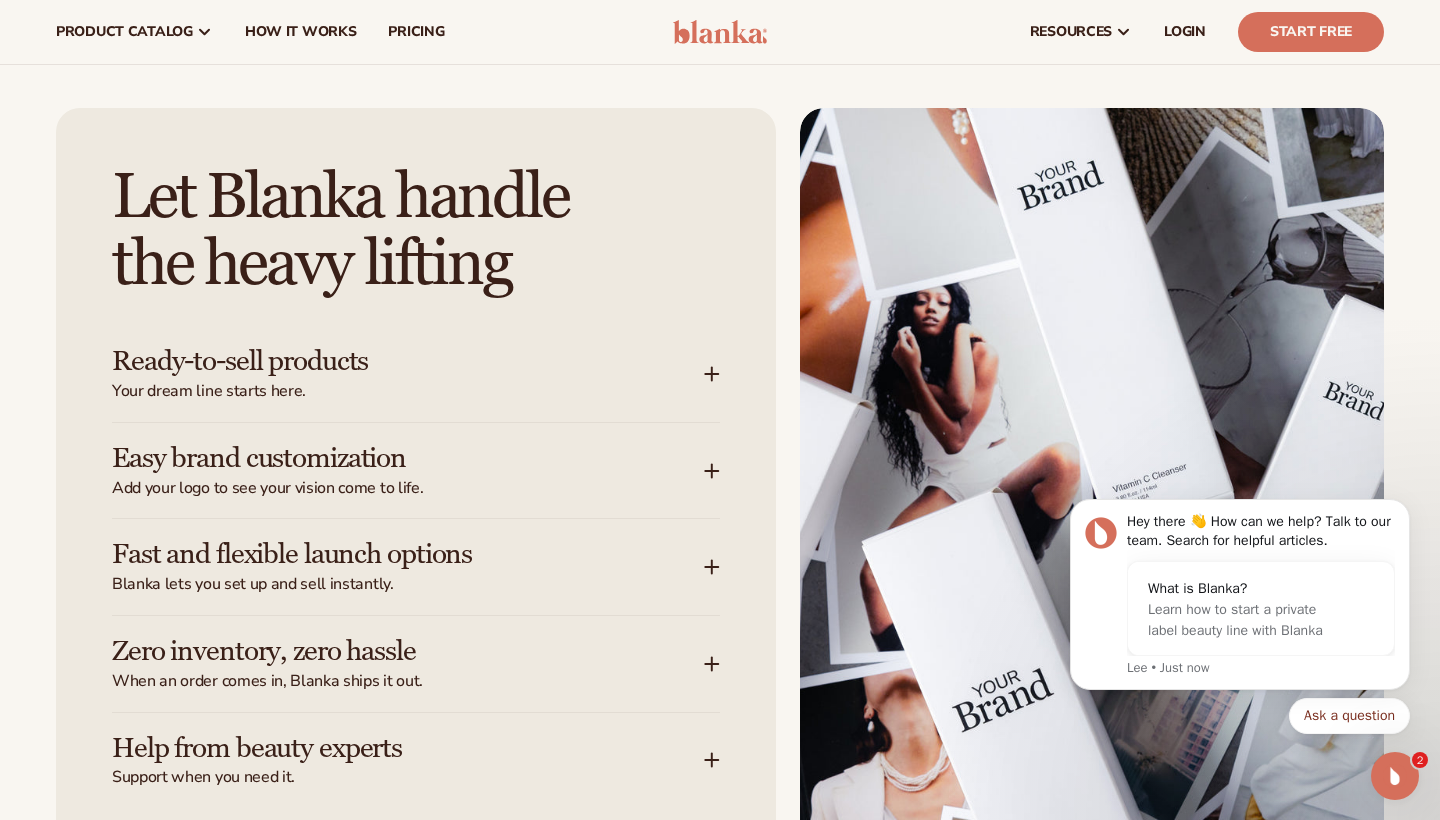 scroll, scrollTop: 2265, scrollLeft: 0, axis: vertical 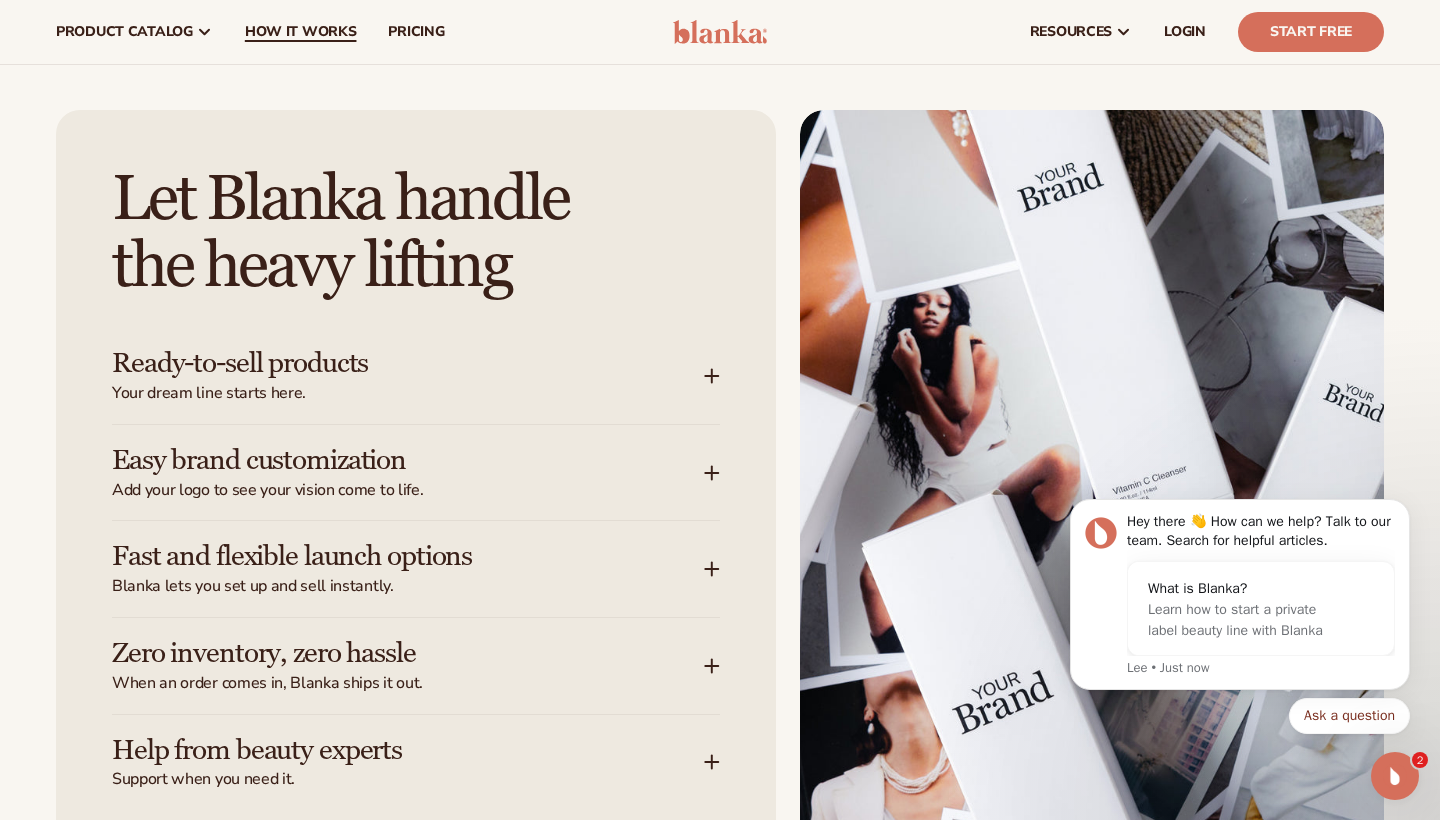 click on "How It Works" at bounding box center [301, 32] 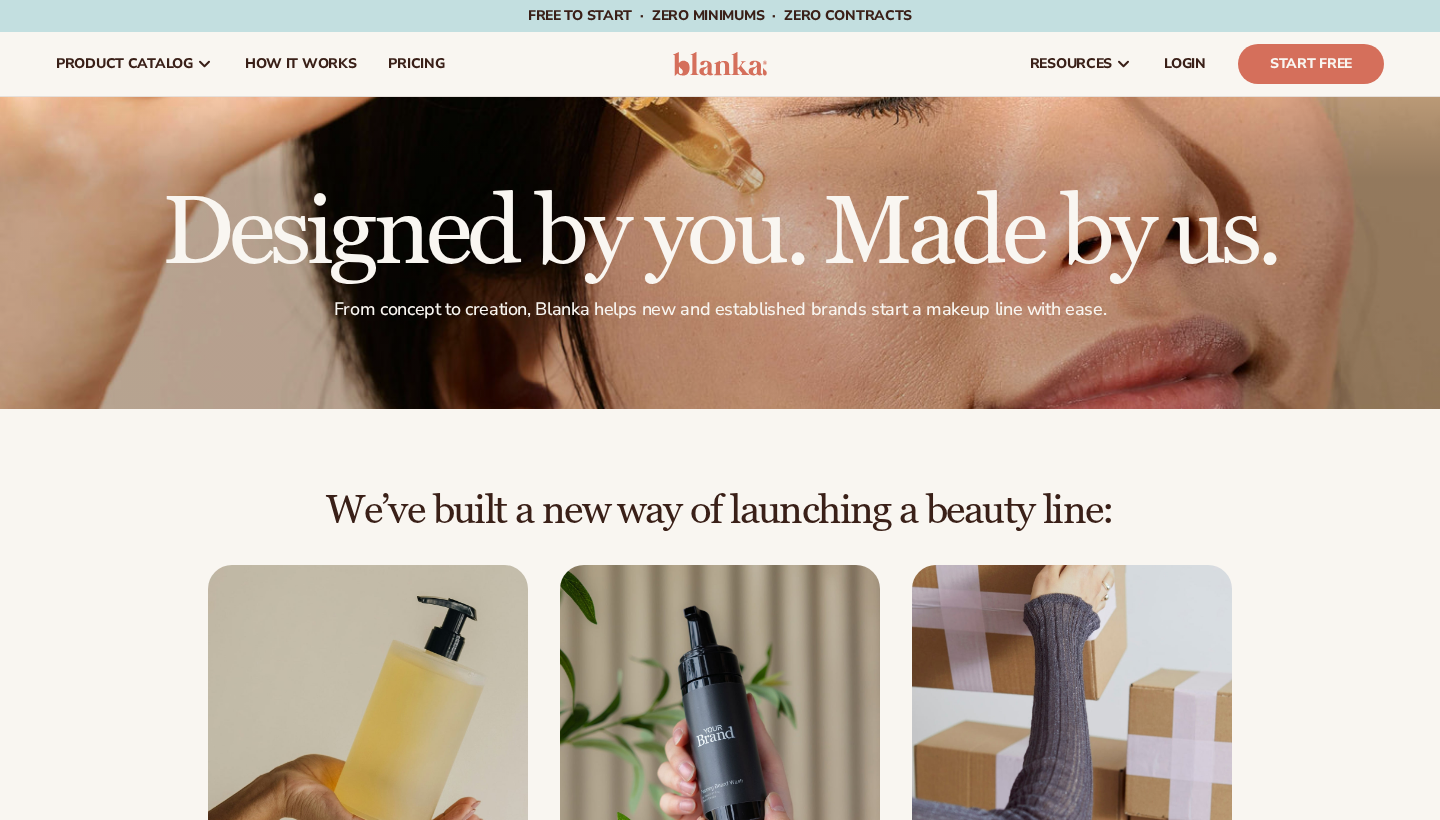 scroll, scrollTop: 0, scrollLeft: 0, axis: both 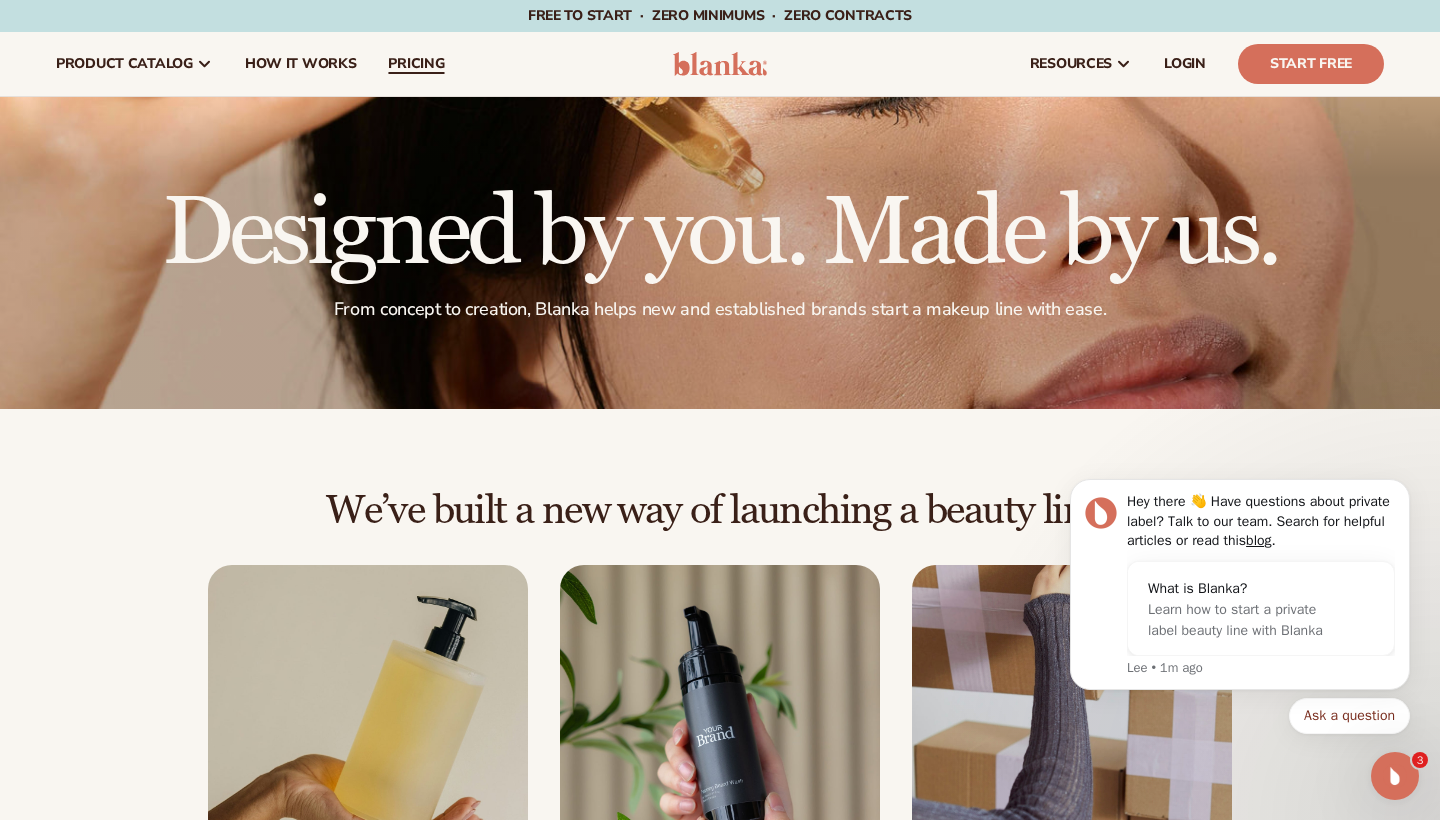 click on "pricing" at bounding box center (416, 64) 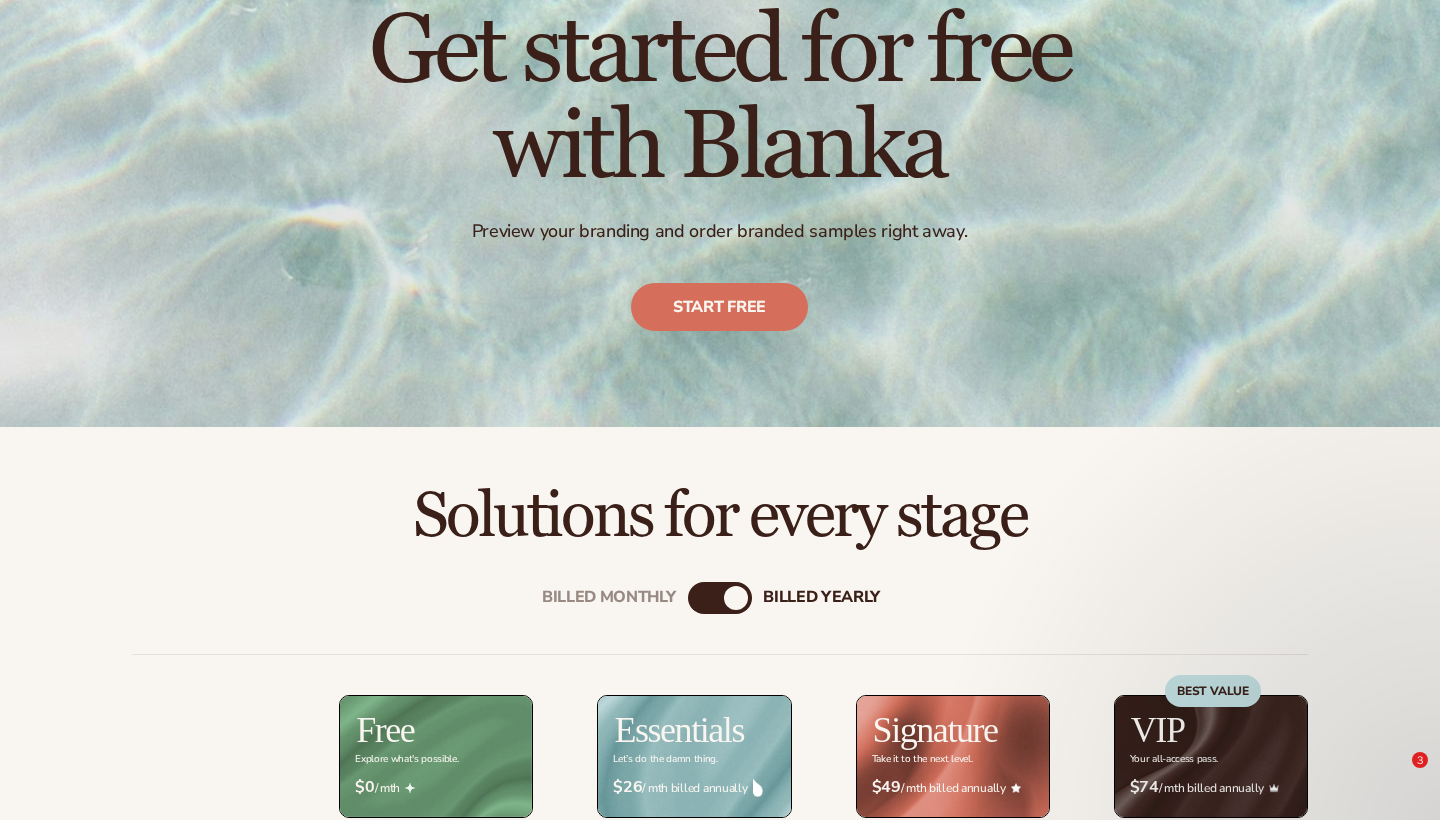 scroll, scrollTop: 239, scrollLeft: 0, axis: vertical 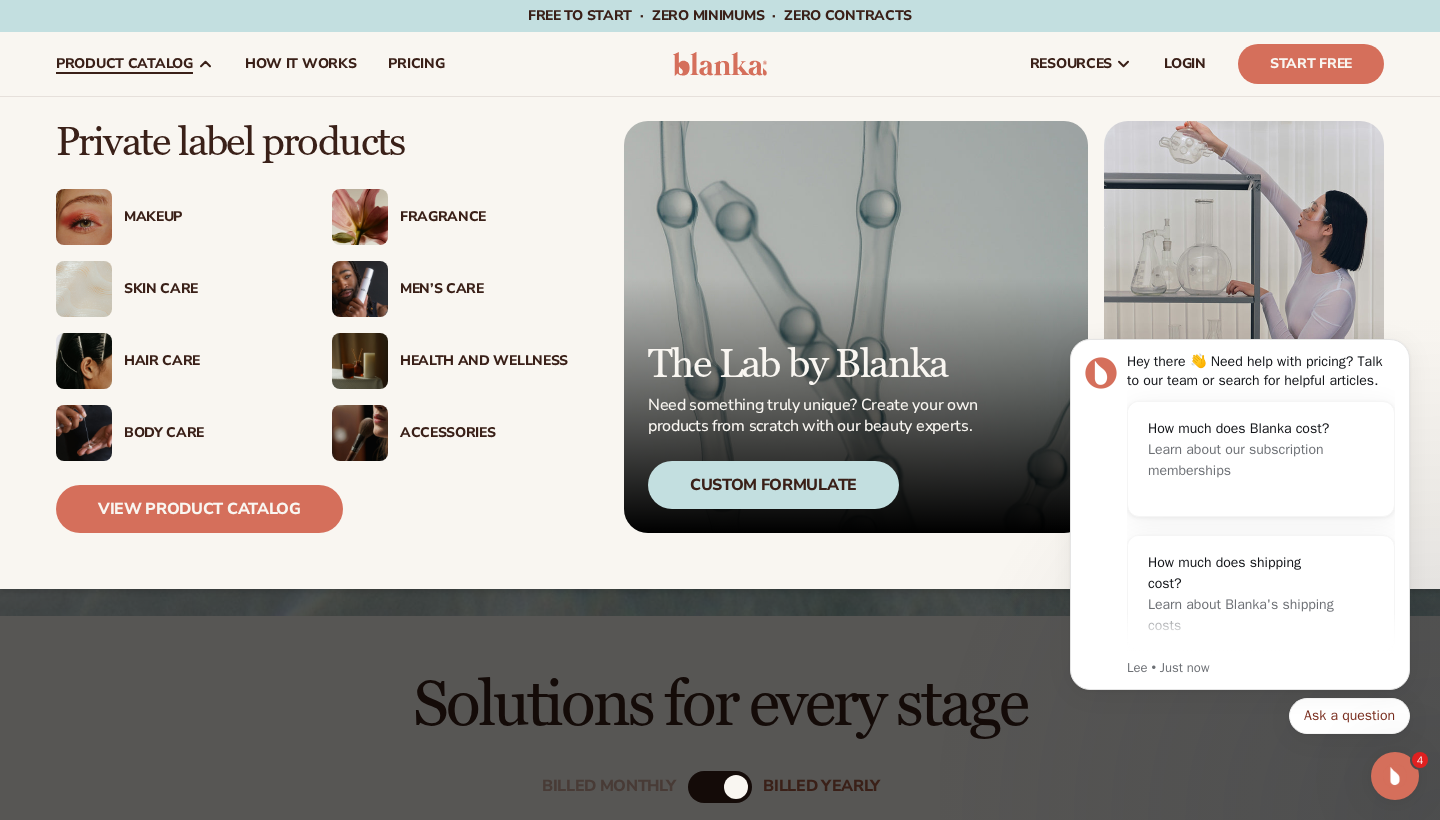 click on "Makeup" at bounding box center [208, 217] 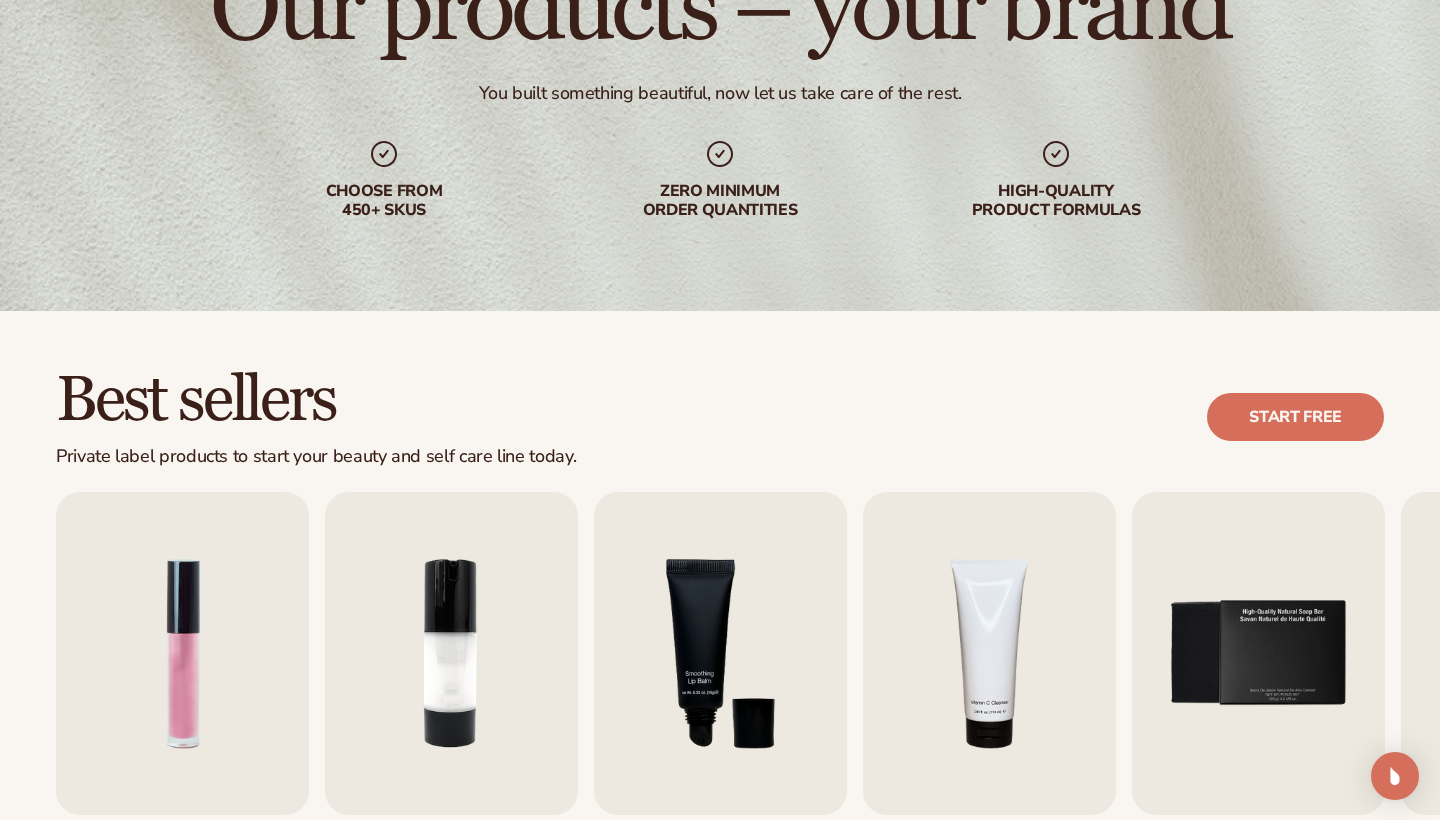 scroll, scrollTop: 231, scrollLeft: 0, axis: vertical 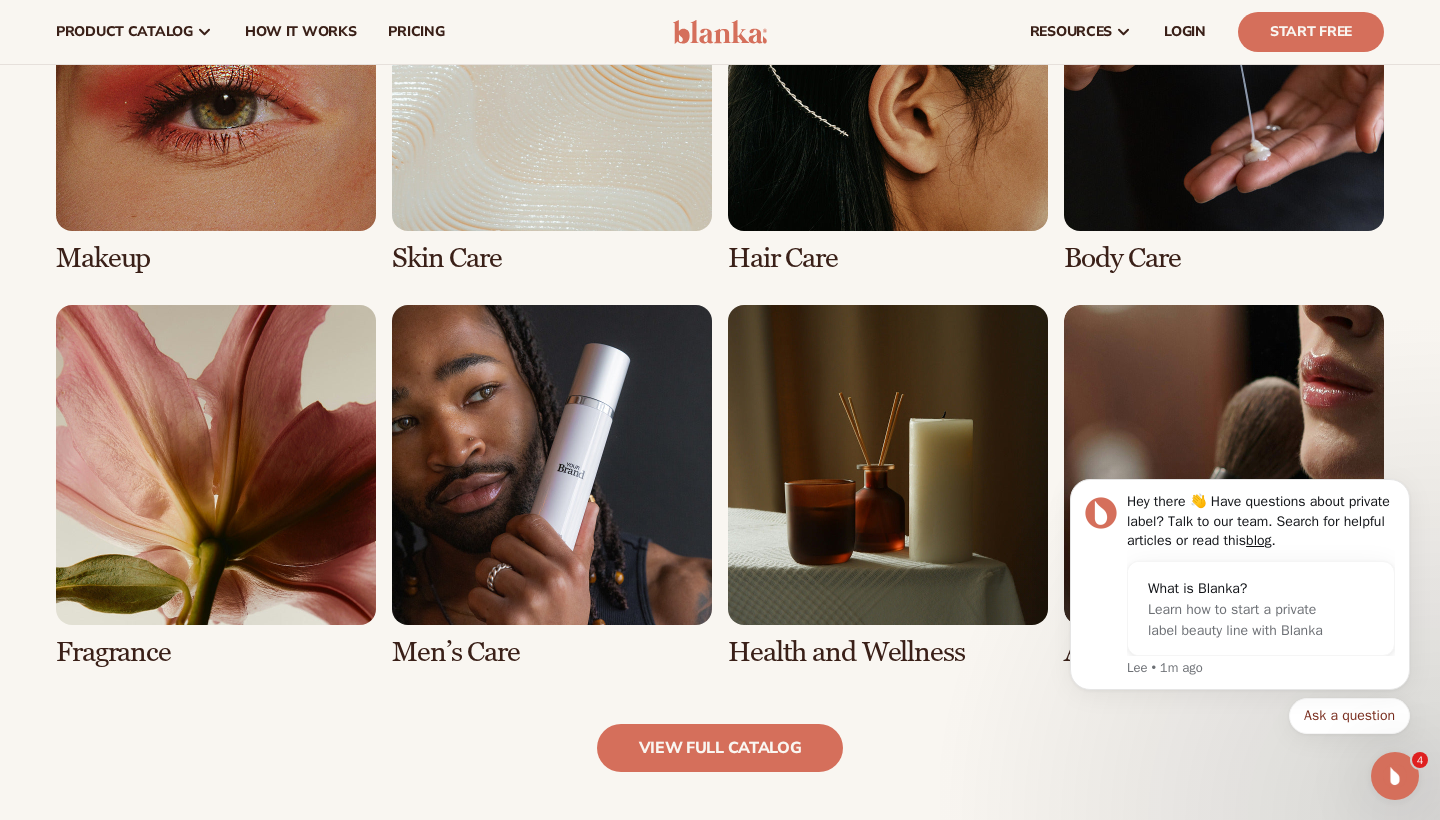 click at bounding box center (216, 92) 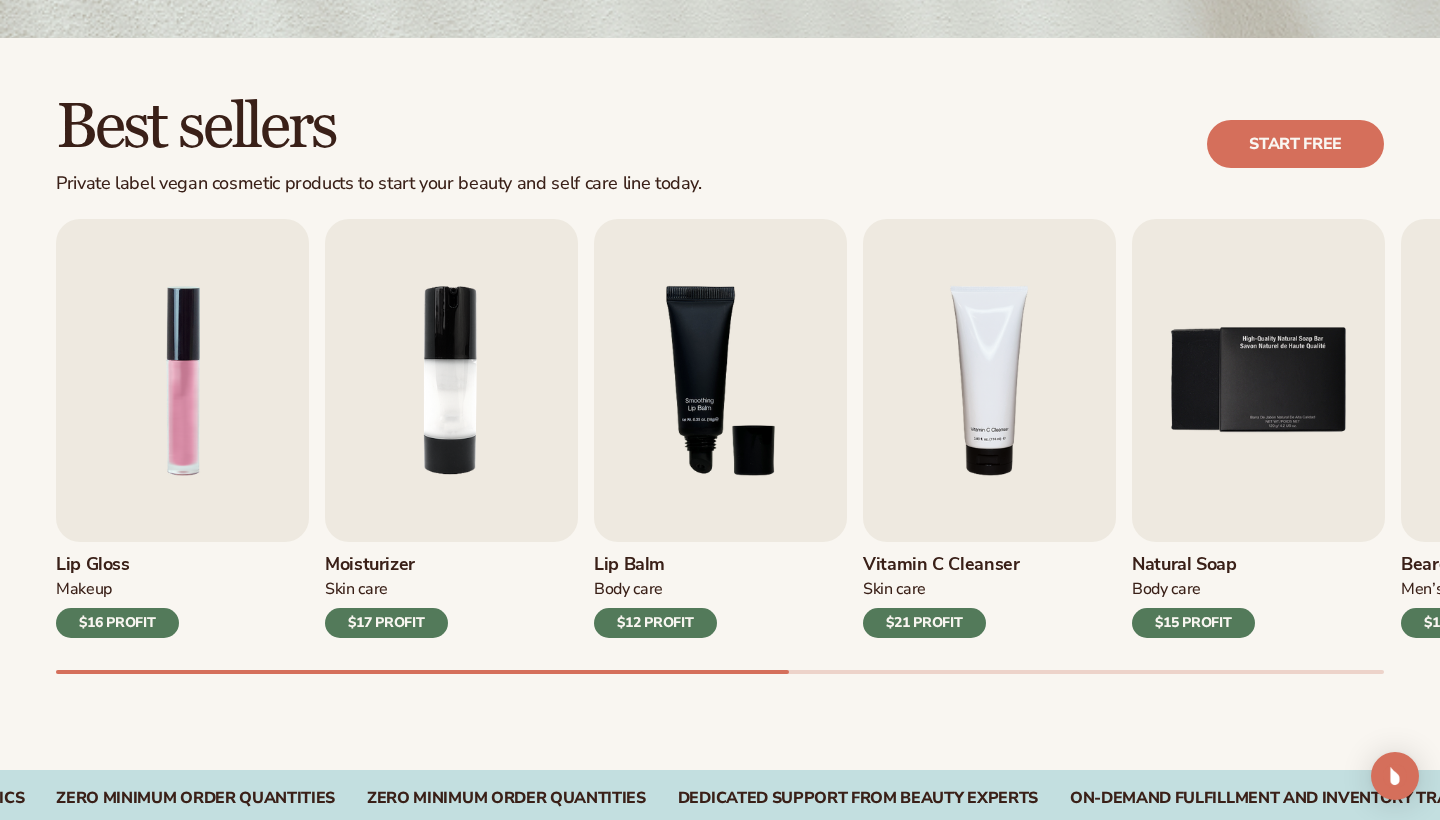 scroll, scrollTop: 502, scrollLeft: 0, axis: vertical 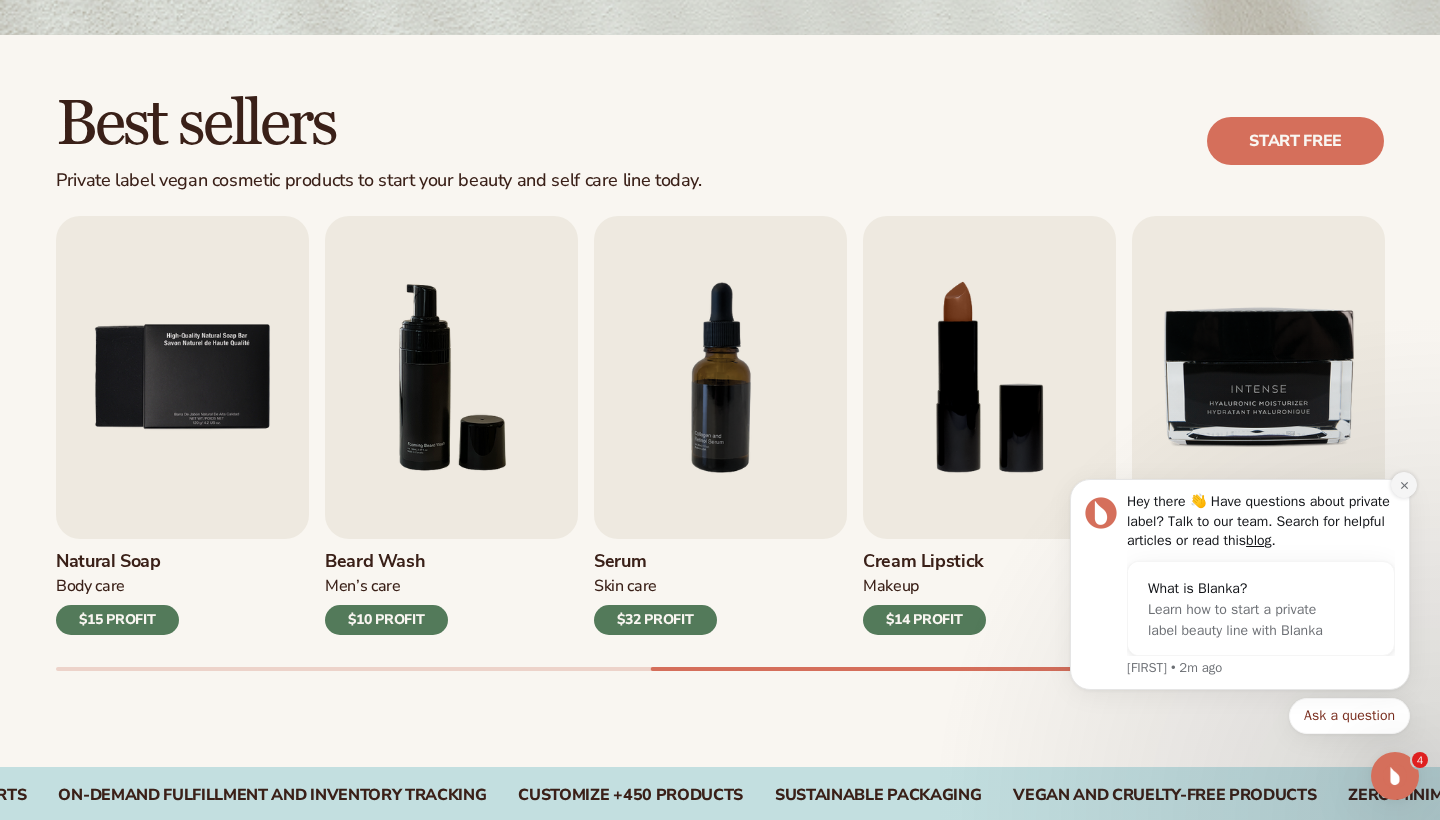 click 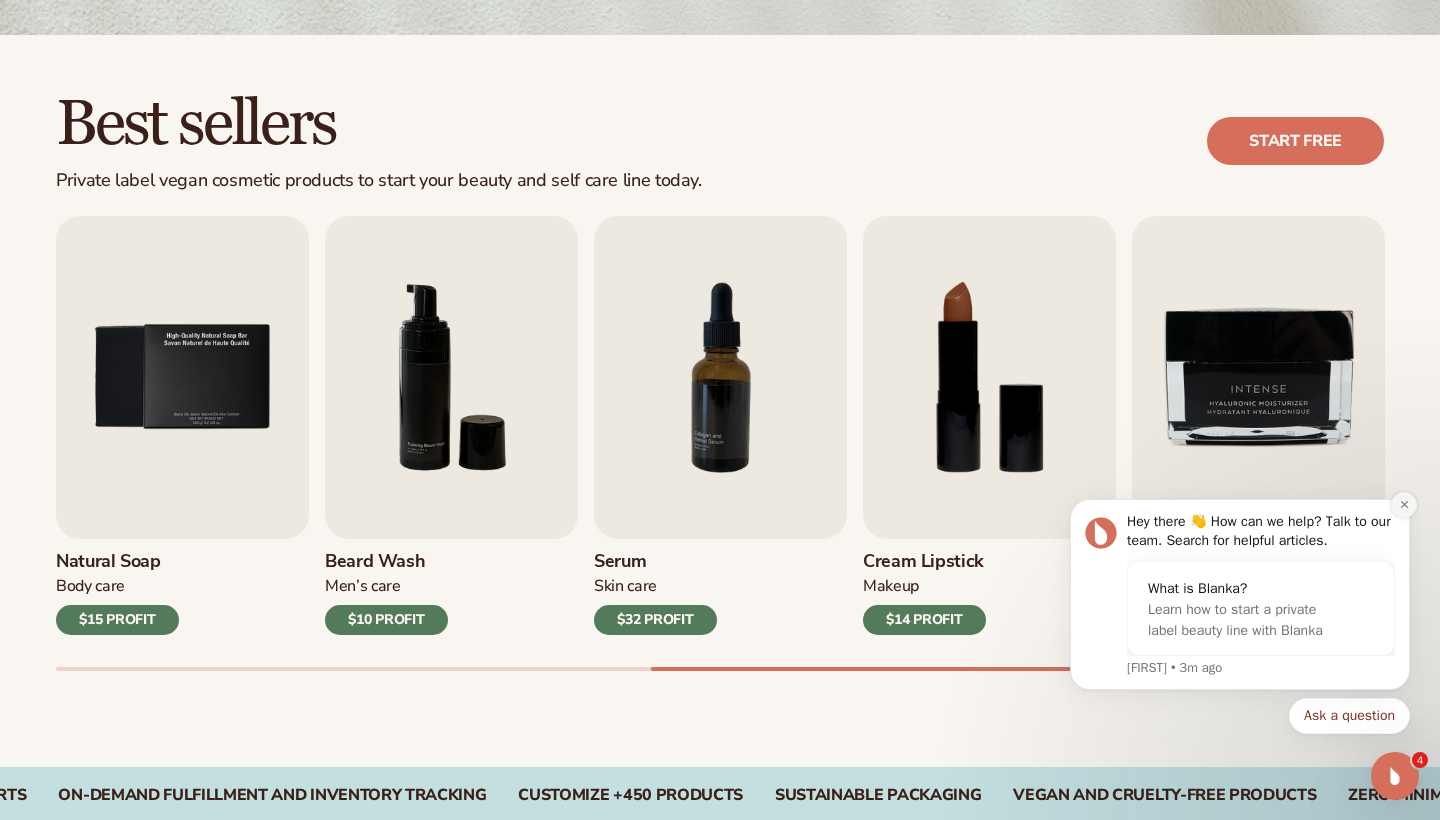 click 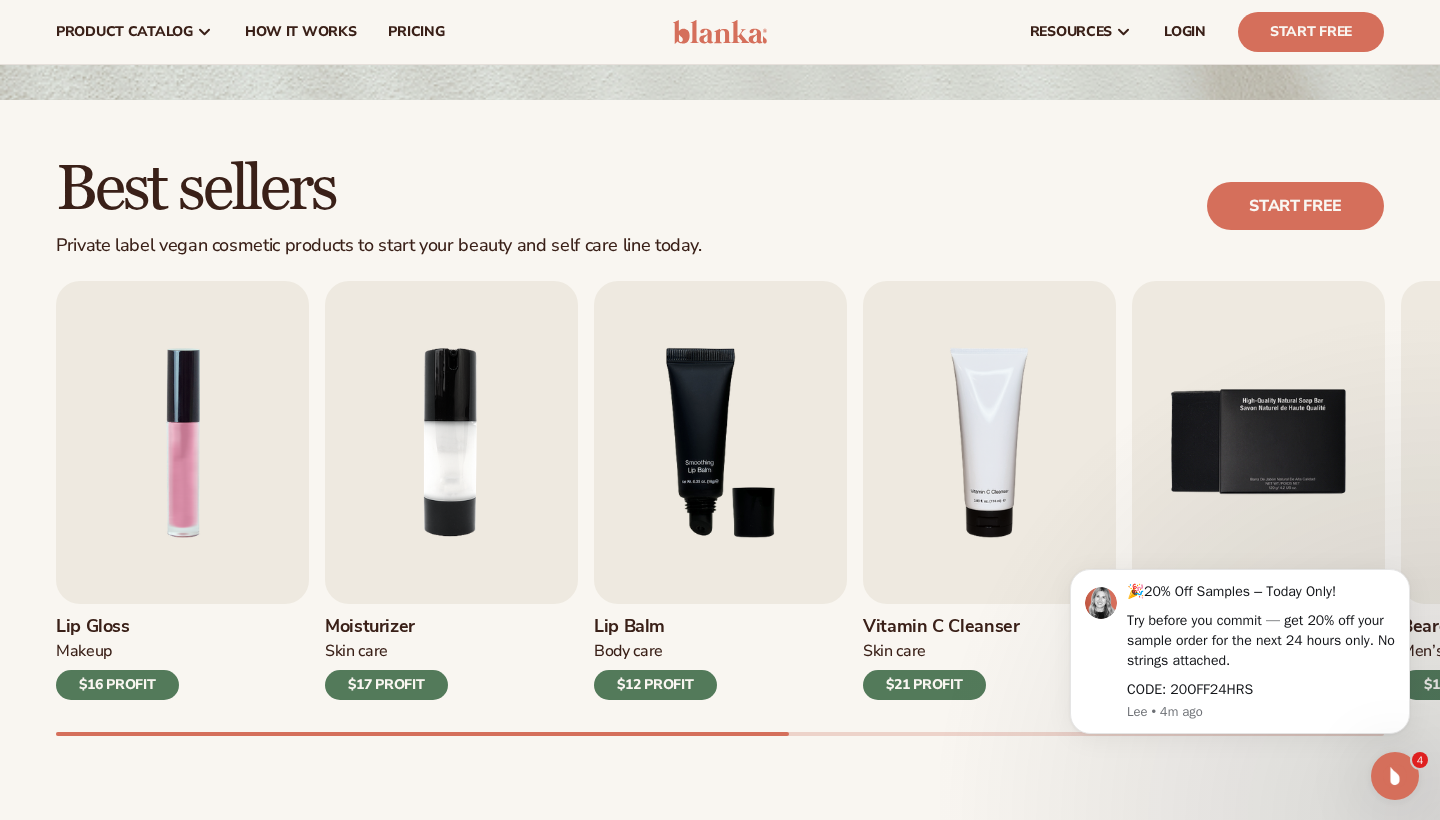 scroll, scrollTop: 422, scrollLeft: 0, axis: vertical 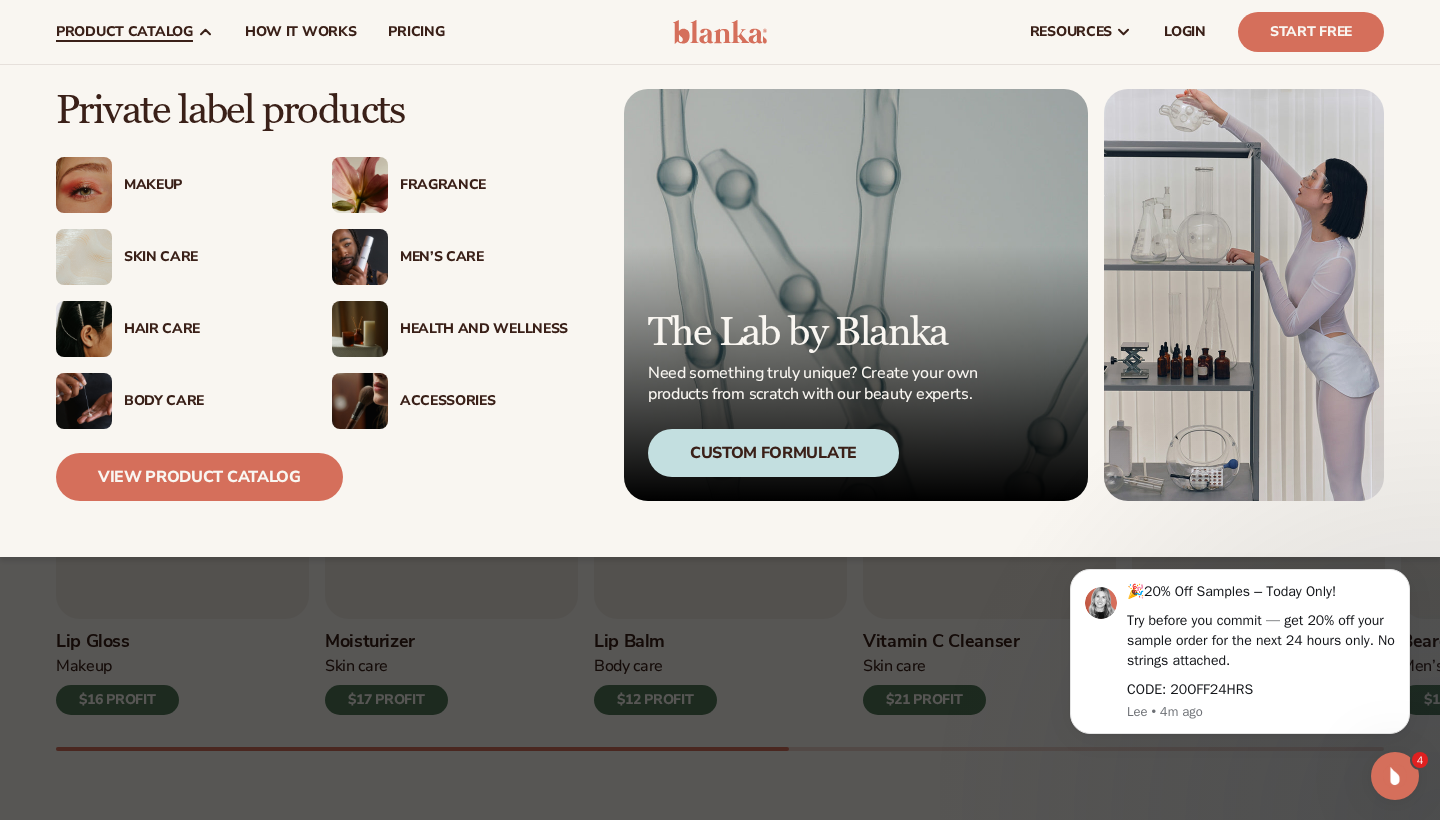 click on "Accessories" at bounding box center (484, 401) 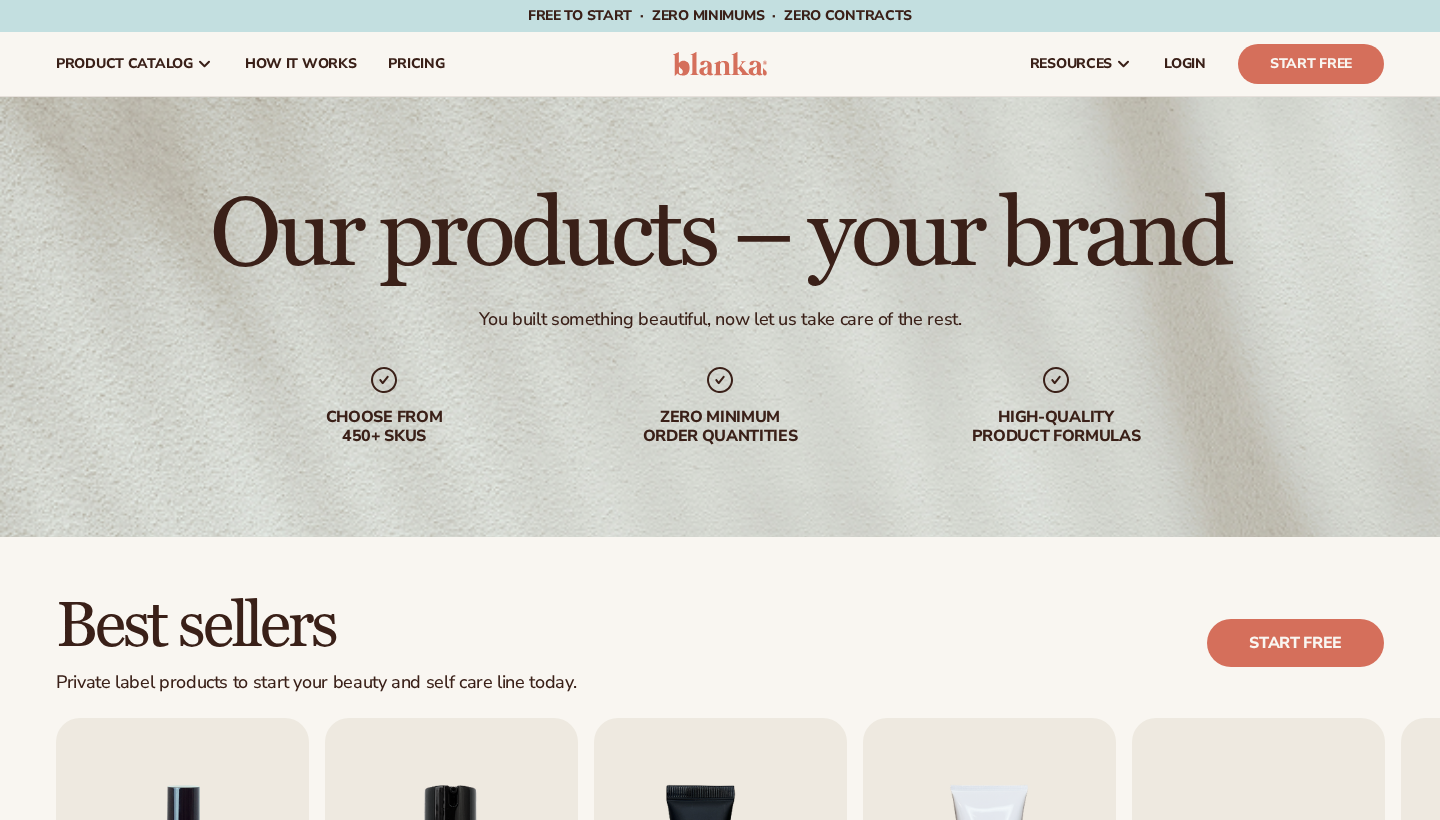 scroll, scrollTop: 0, scrollLeft: 0, axis: both 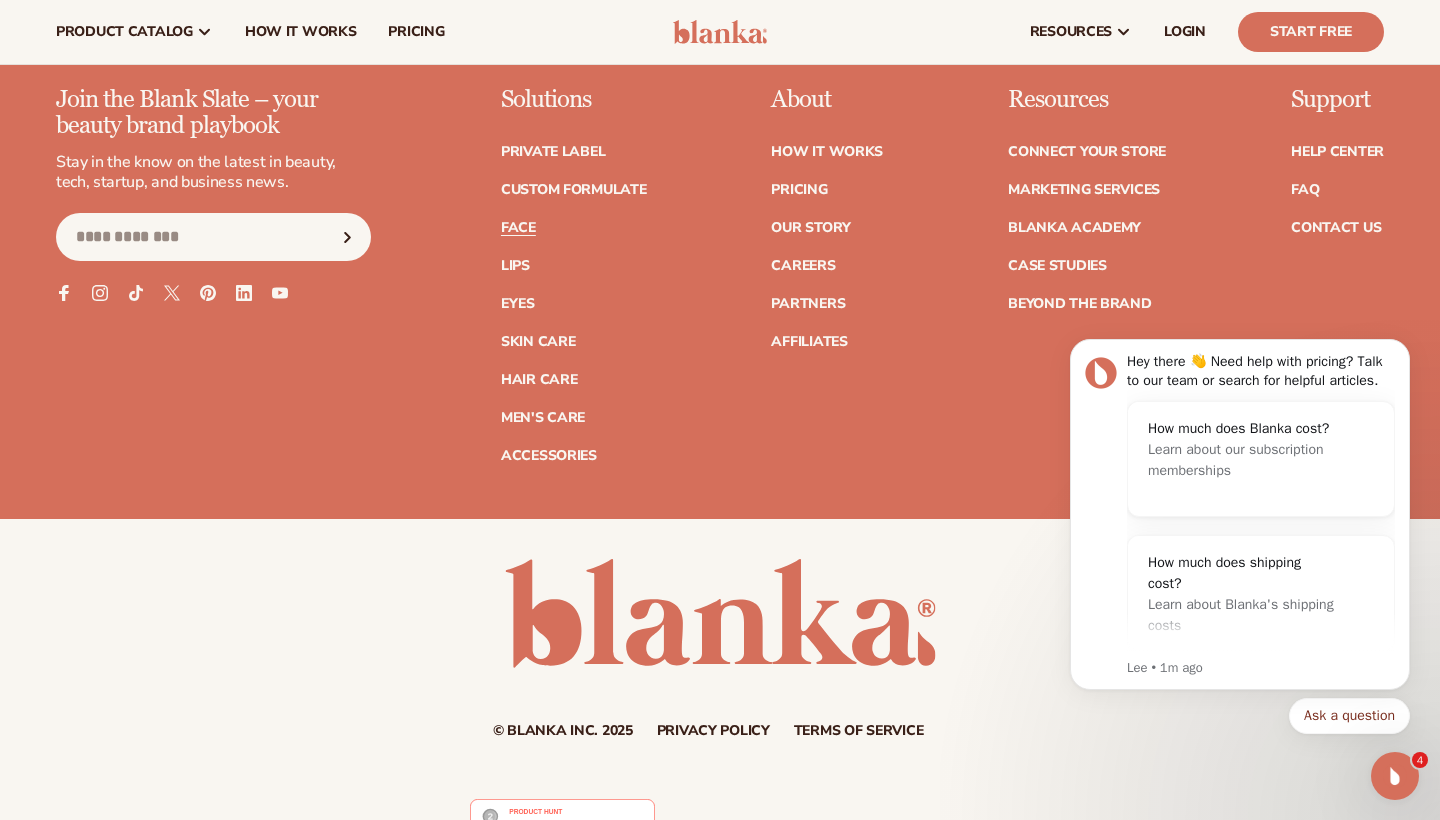 click on "Face" at bounding box center (518, 228) 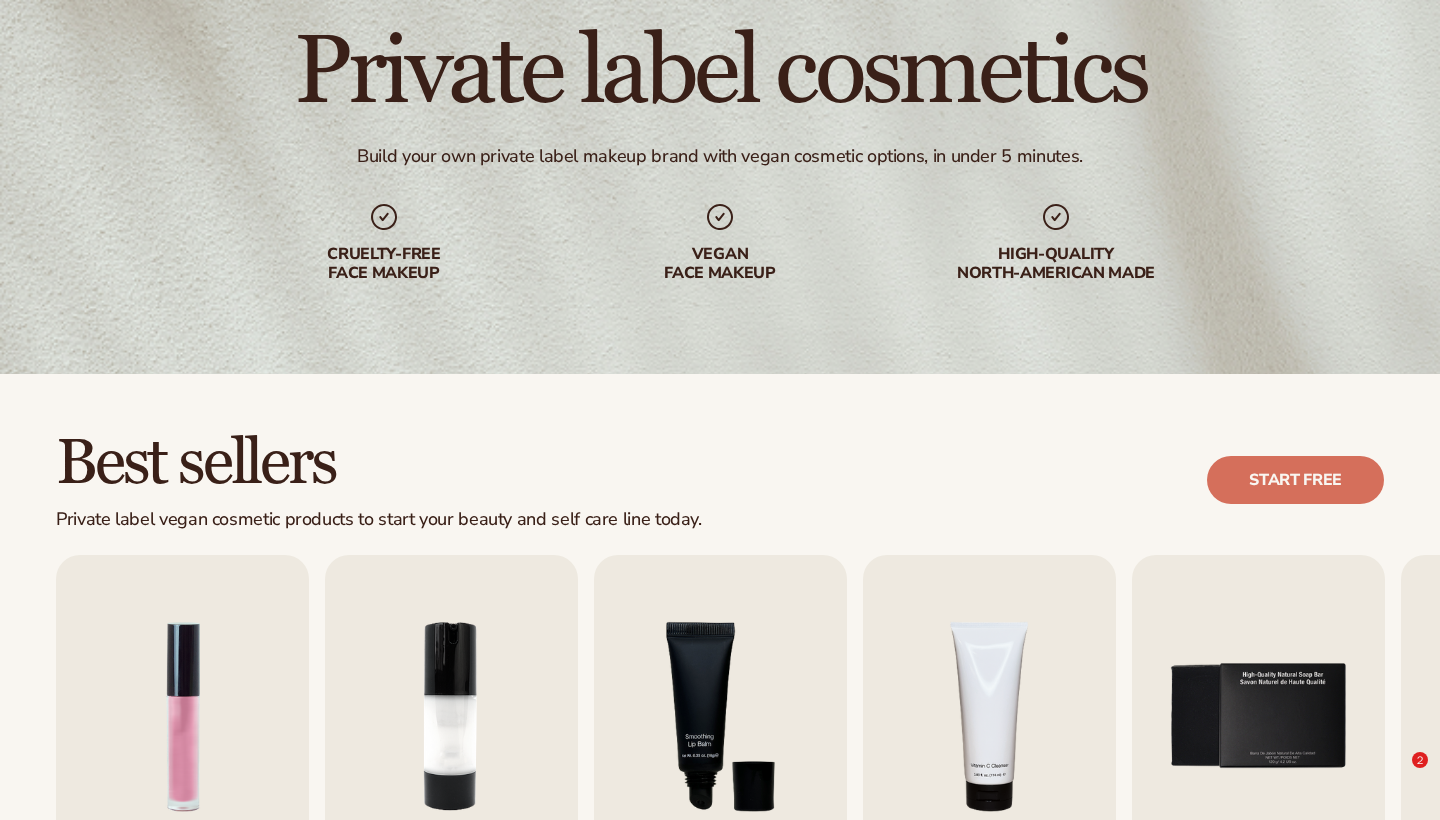 scroll, scrollTop: 164, scrollLeft: 0, axis: vertical 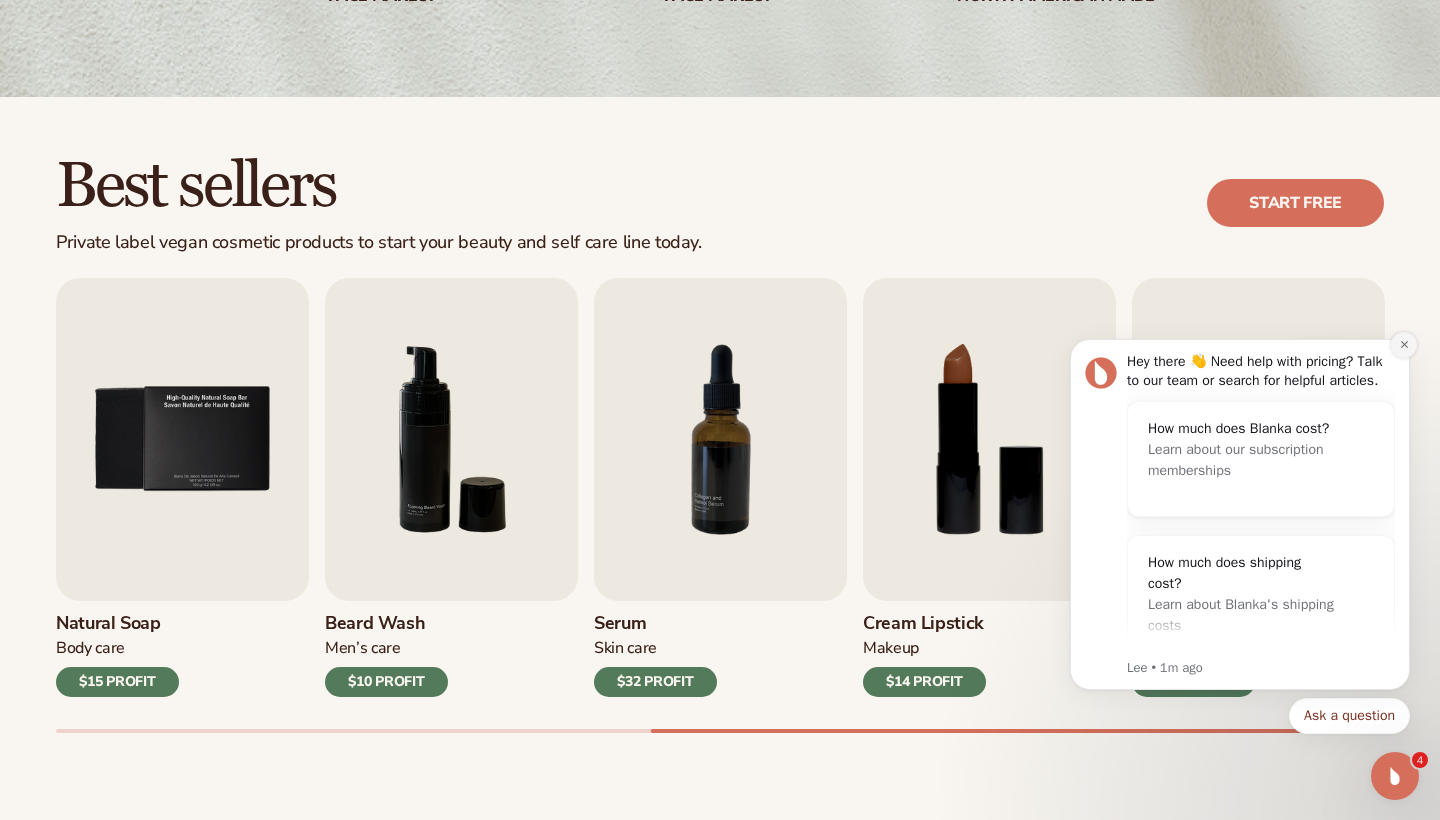 click at bounding box center [1404, 345] 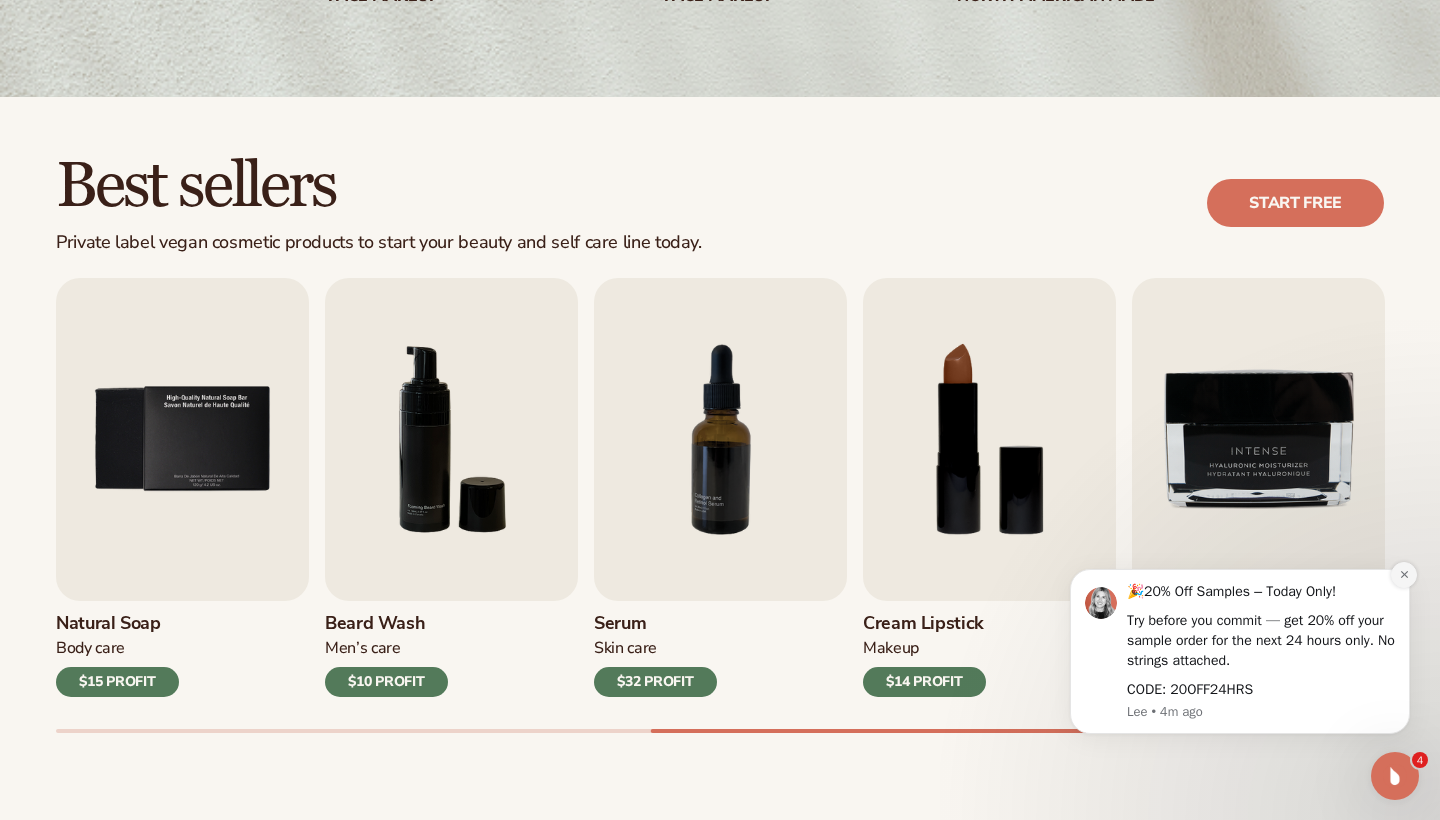 click 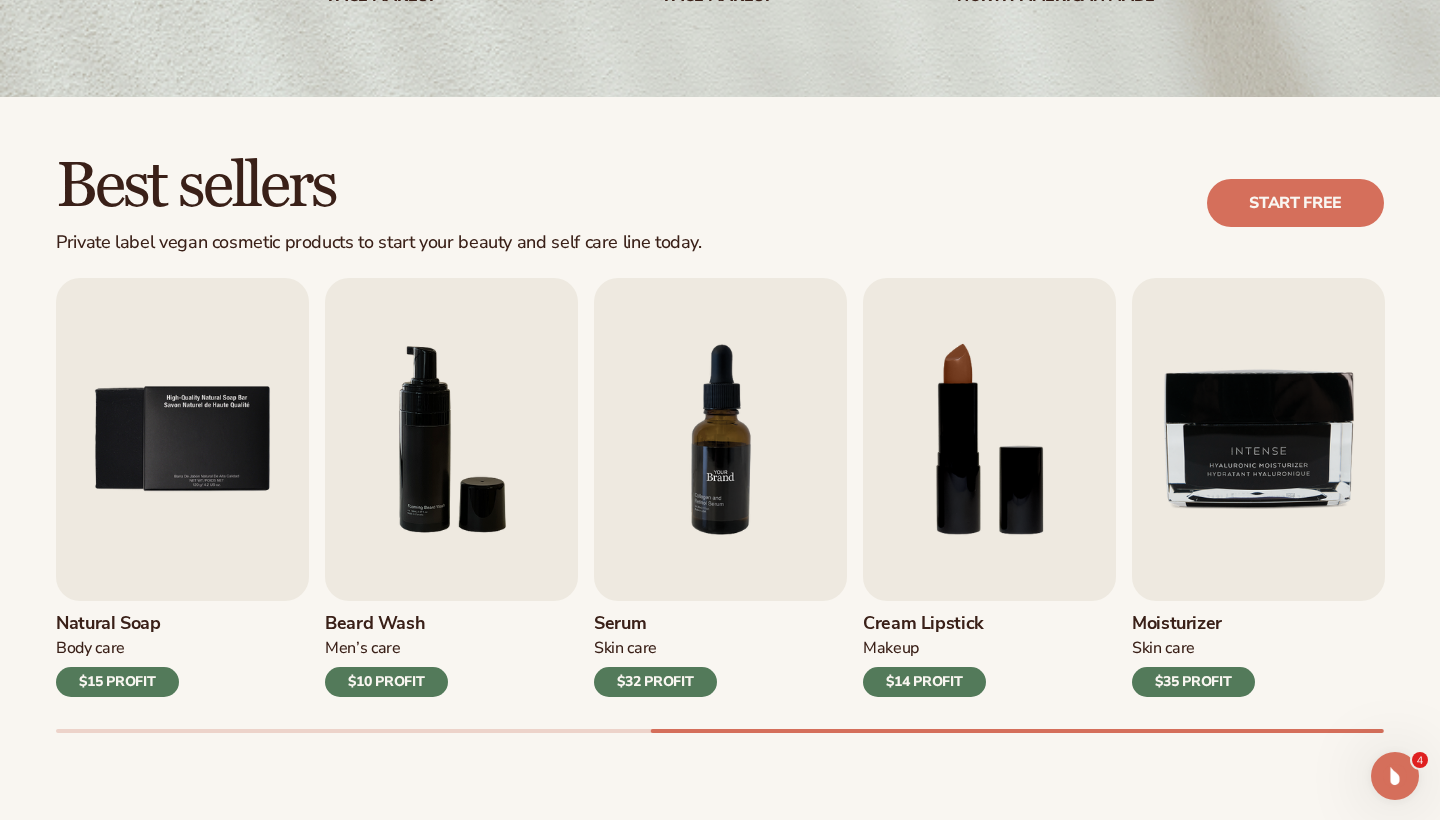 click at bounding box center [720, 439] 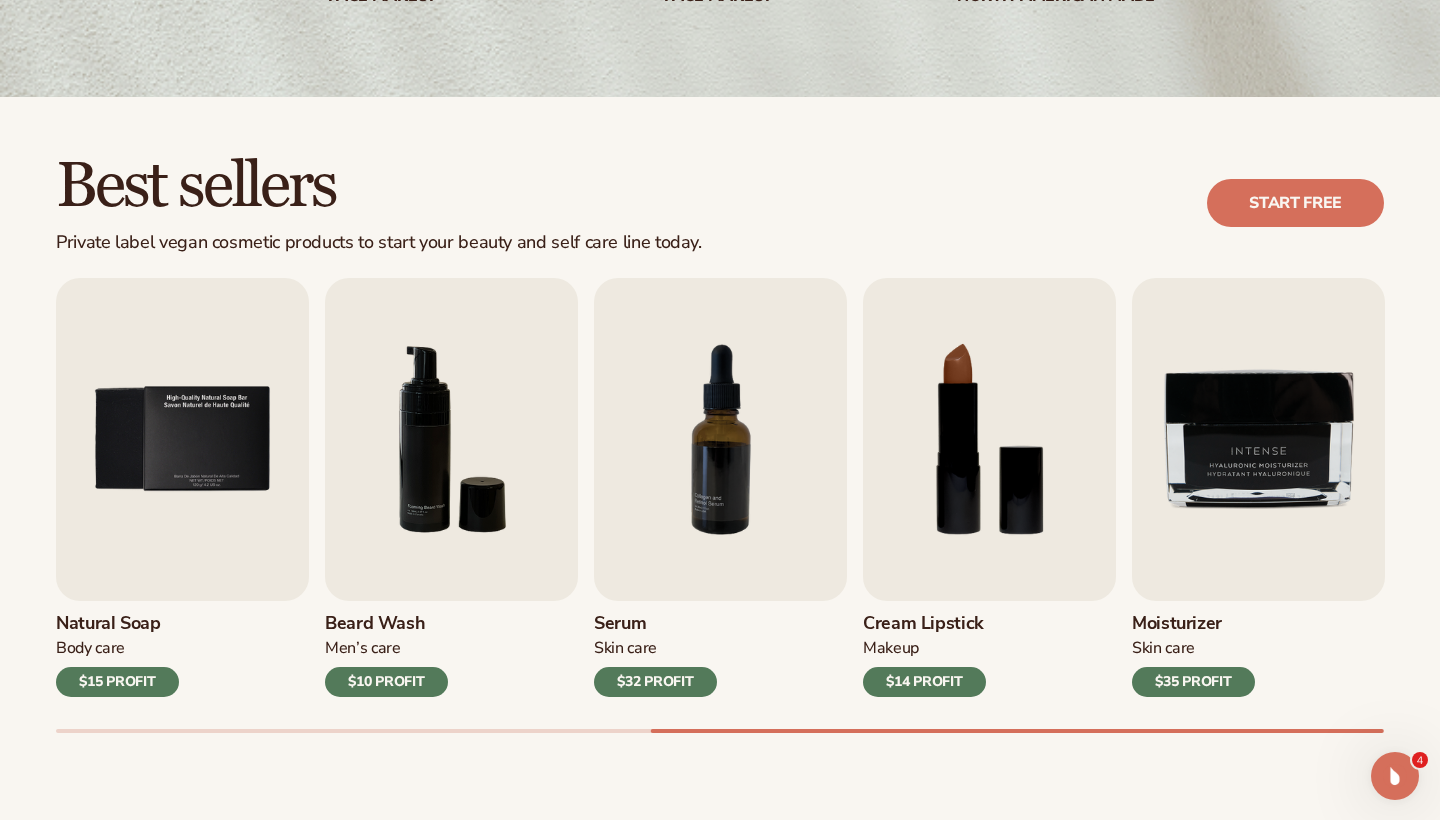 click on "$32 PROFIT" at bounding box center [655, 682] 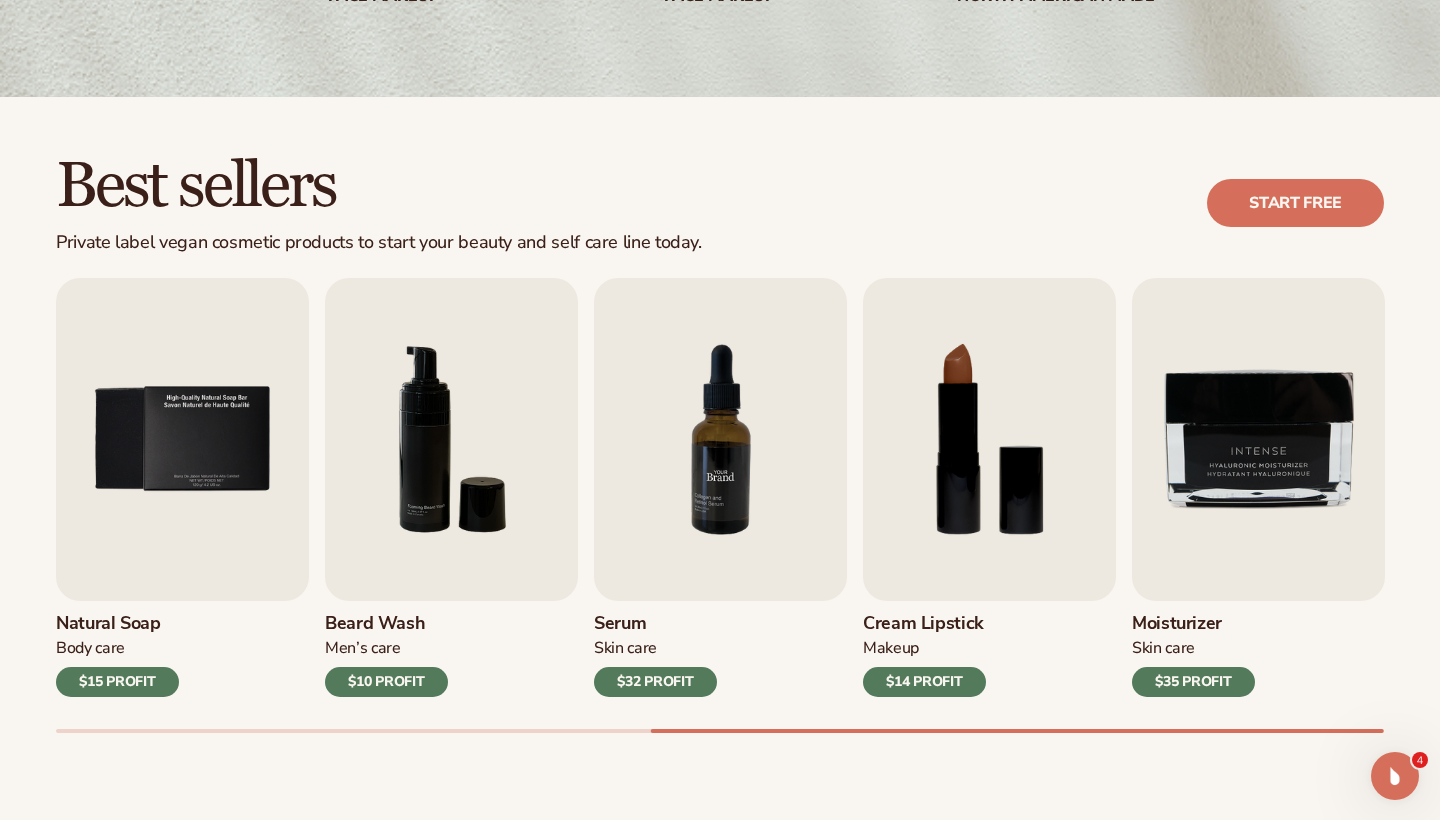 click at bounding box center [720, 439] 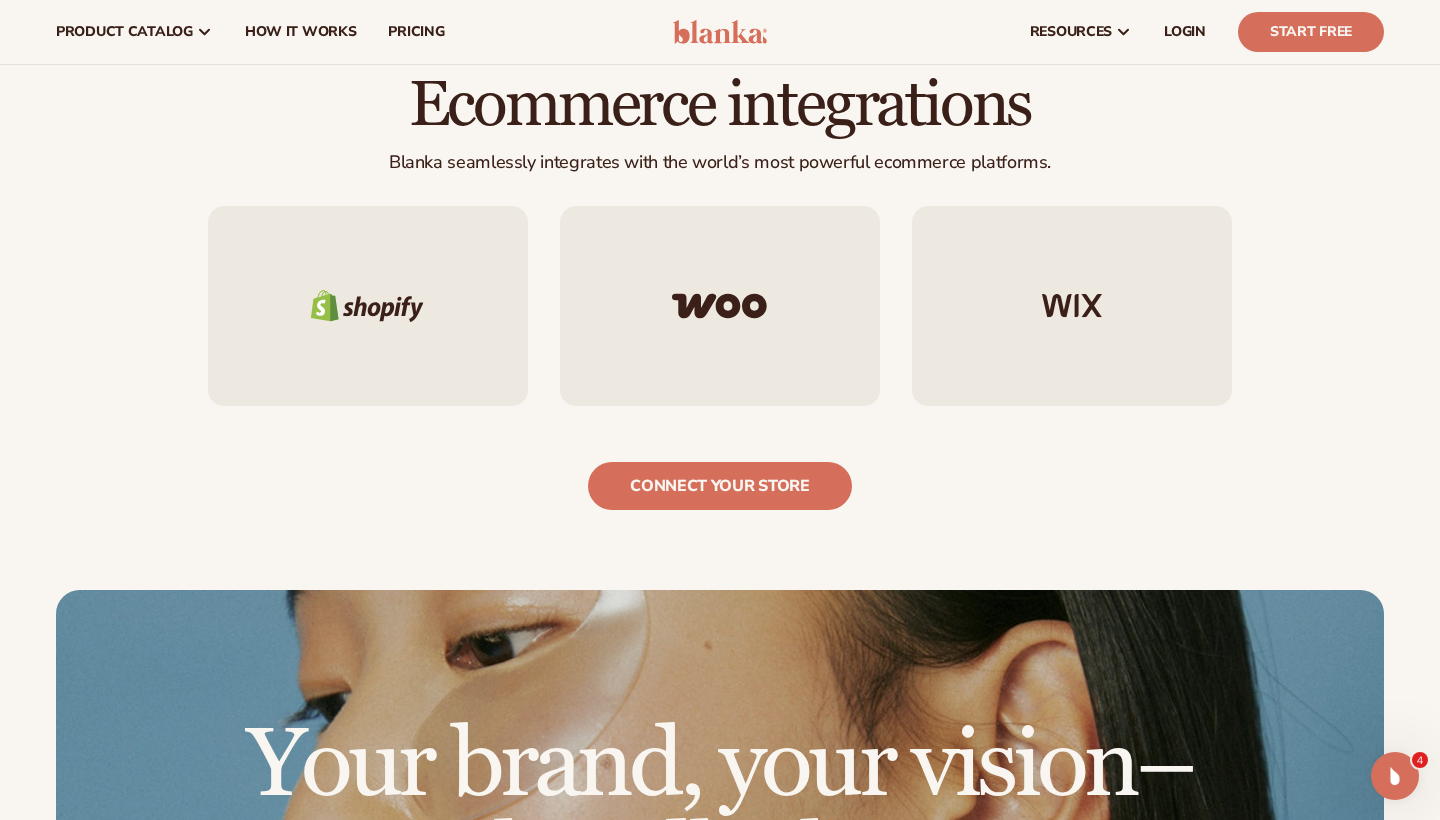 scroll, scrollTop: 3138, scrollLeft: 0, axis: vertical 